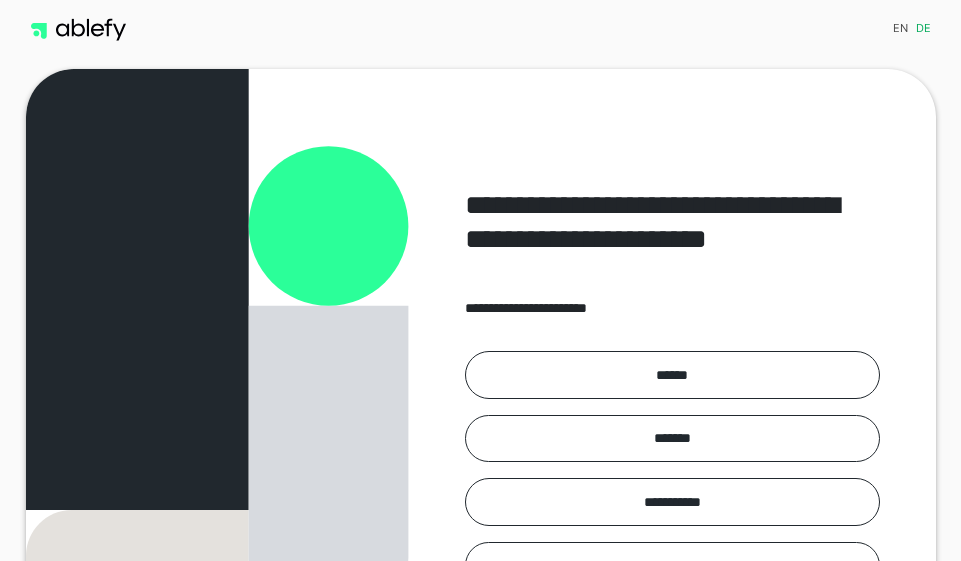 scroll, scrollTop: 0, scrollLeft: 0, axis: both 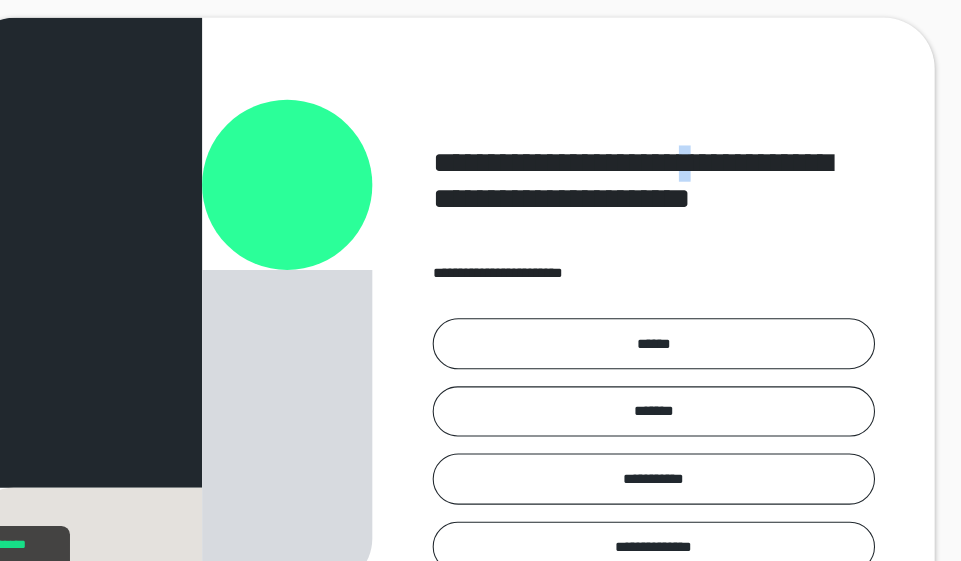 click on "******" at bounding box center [672, 356] 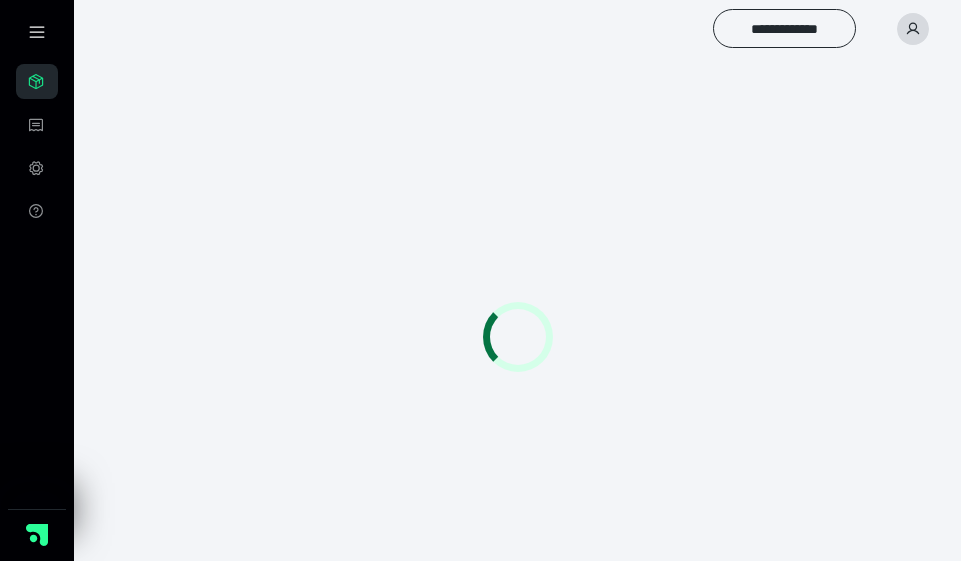 scroll, scrollTop: 0, scrollLeft: 0, axis: both 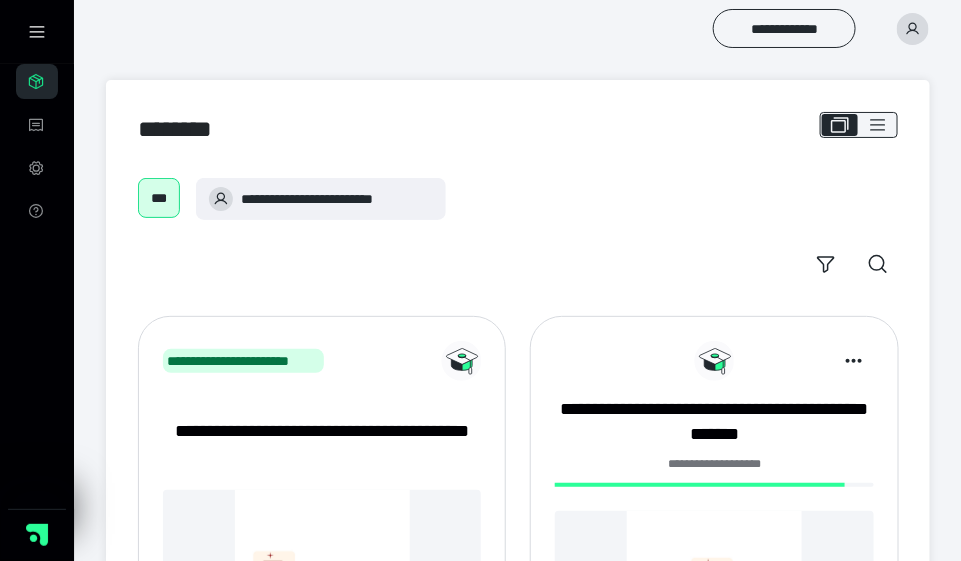 click on "**********" at bounding box center [714, 422] 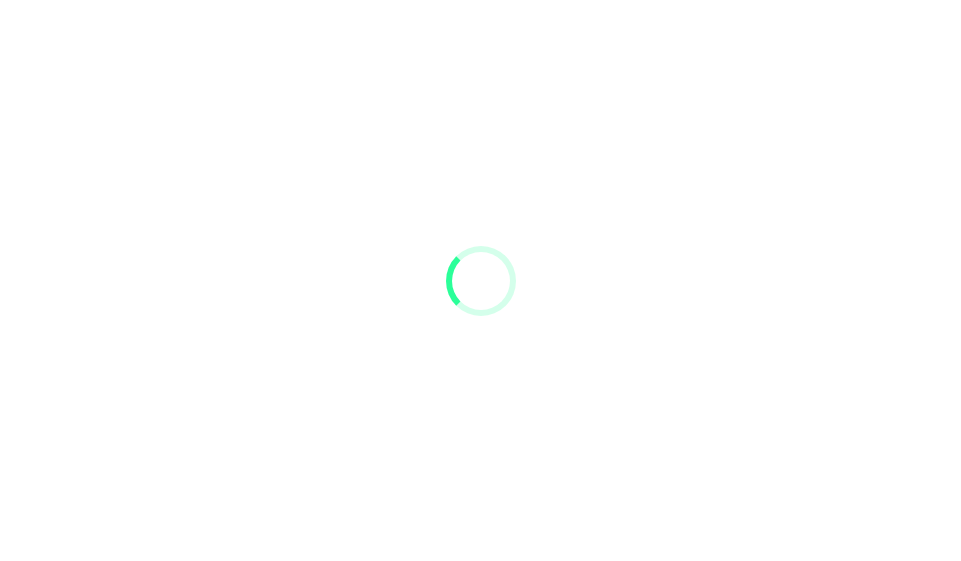 scroll, scrollTop: 0, scrollLeft: 0, axis: both 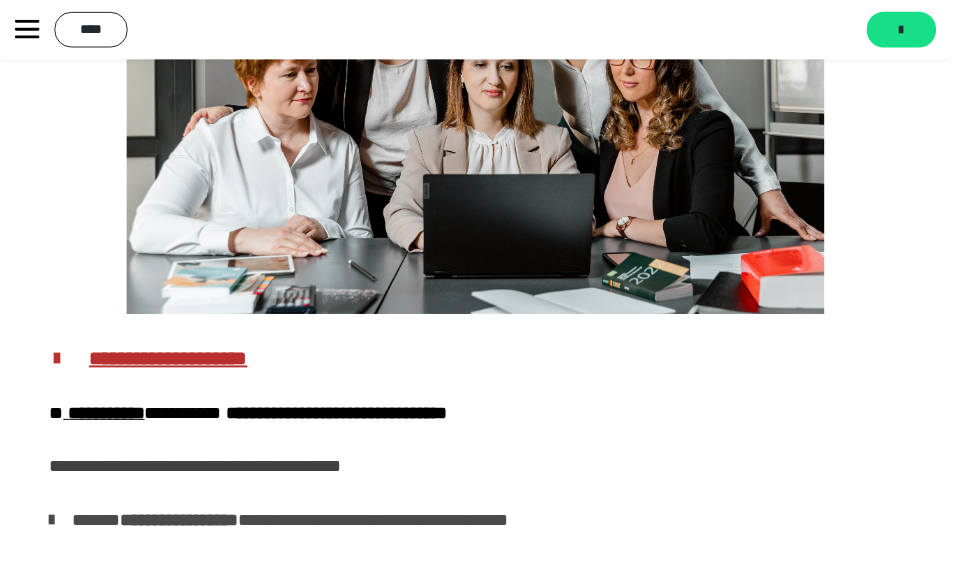 click 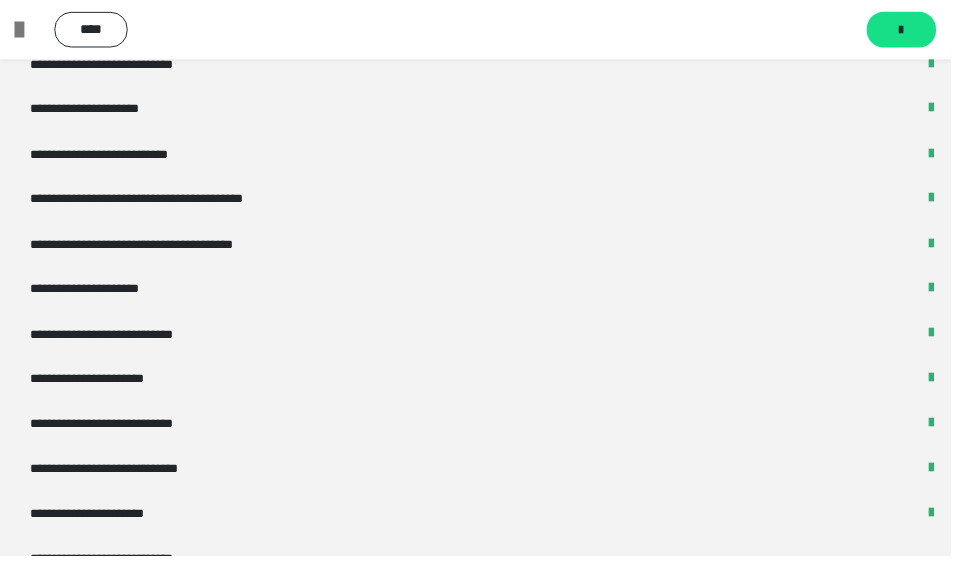 scroll, scrollTop: 3671, scrollLeft: 0, axis: vertical 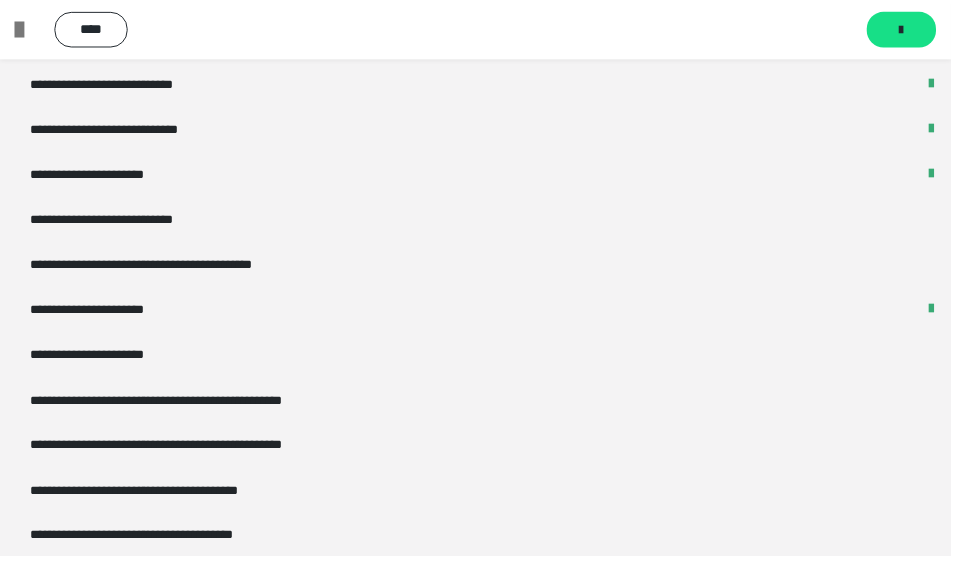 click on "**********" at bounding box center (109, 176) 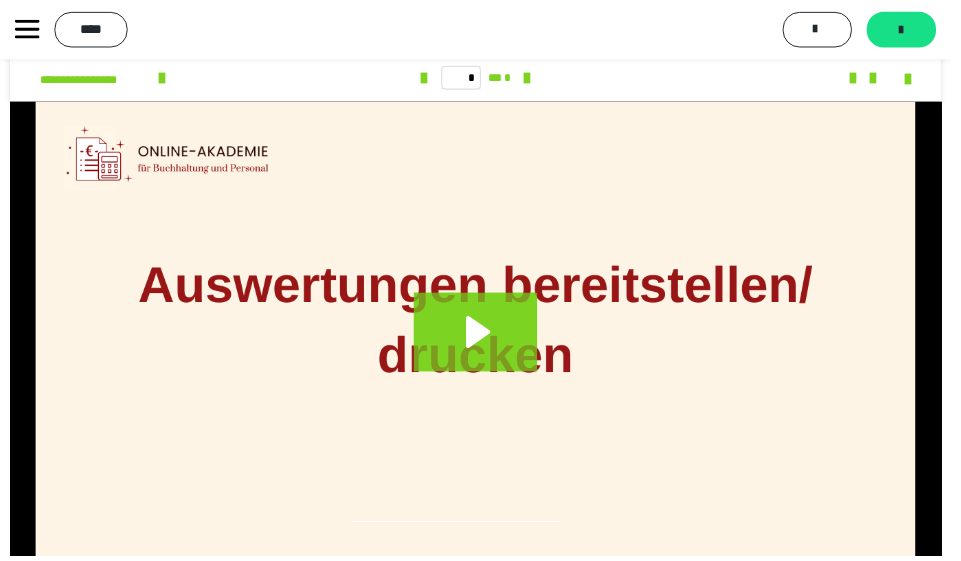 scroll, scrollTop: 2403, scrollLeft: 0, axis: vertical 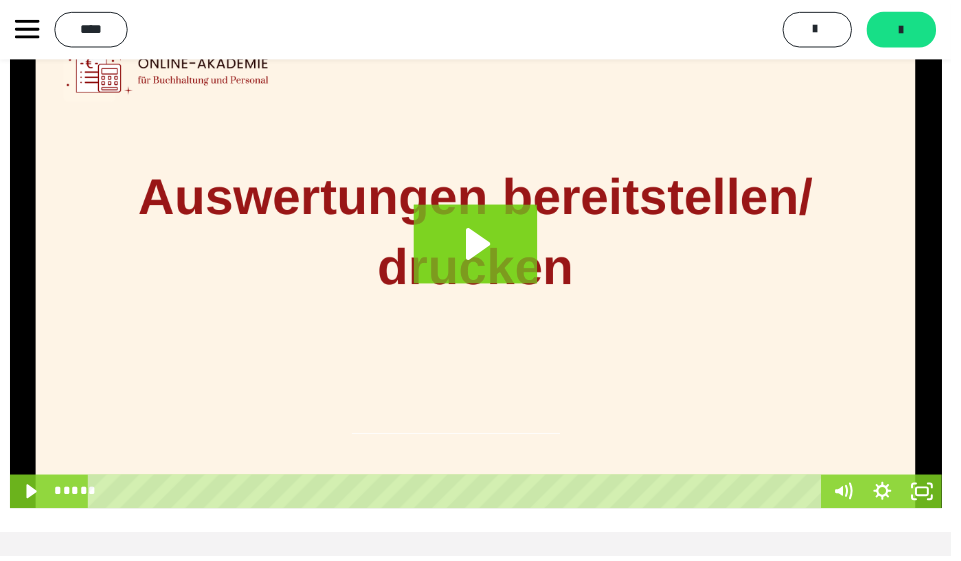 click 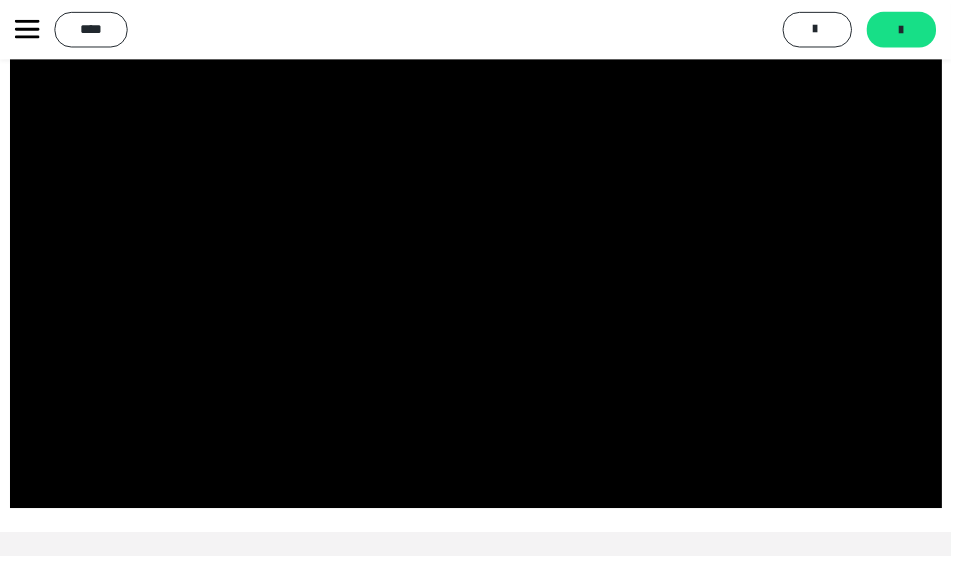 click 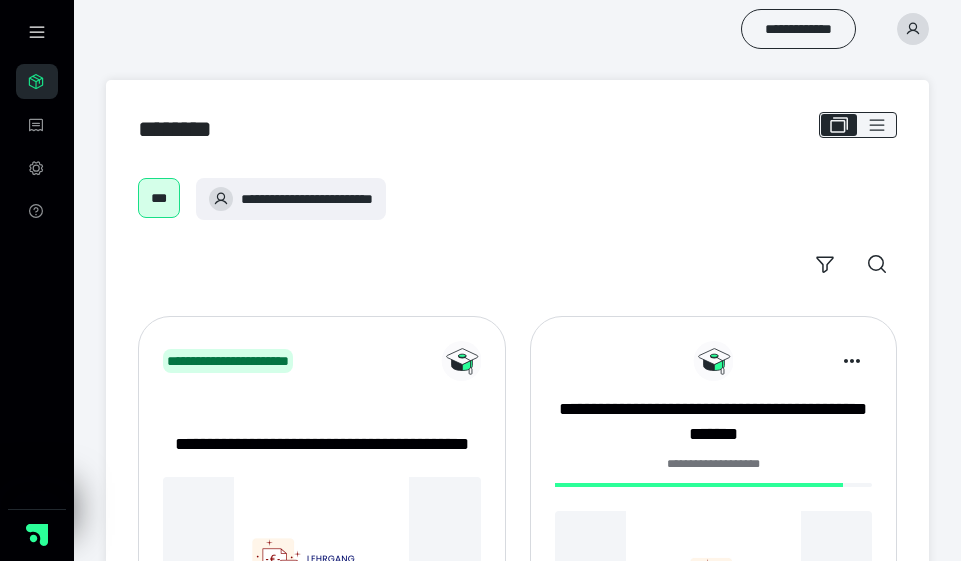 scroll, scrollTop: 0, scrollLeft: 0, axis: both 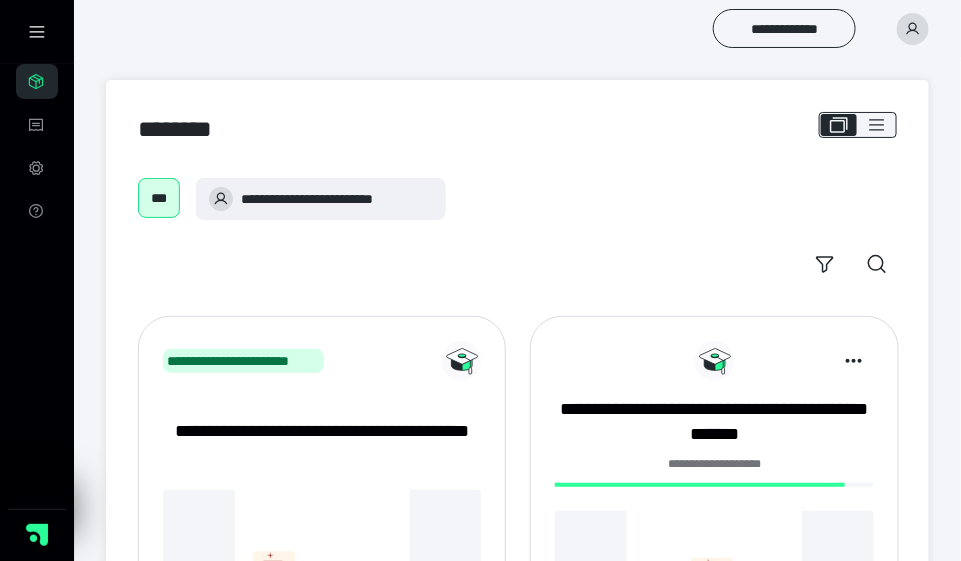 click on "**********" at bounding box center (714, 422) 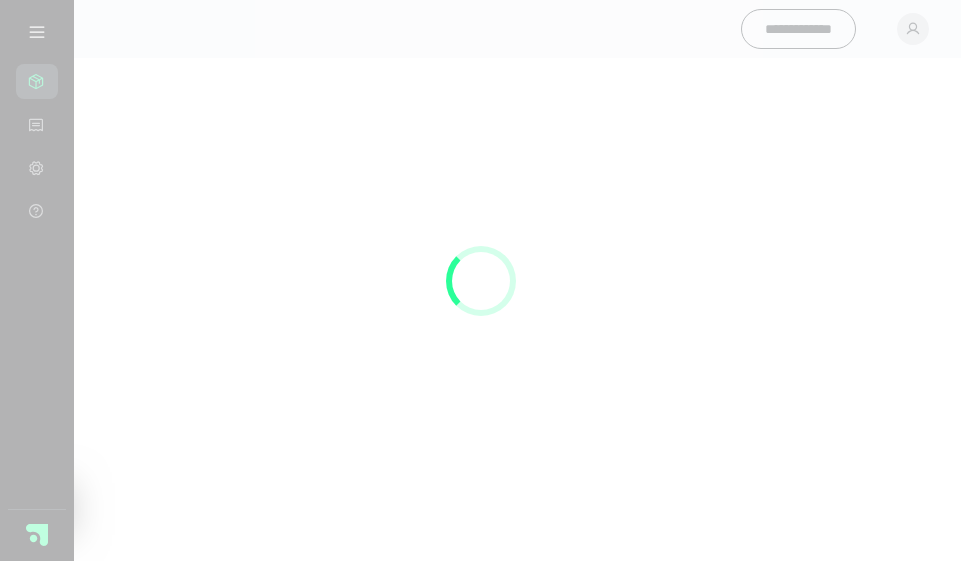 scroll, scrollTop: 0, scrollLeft: 0, axis: both 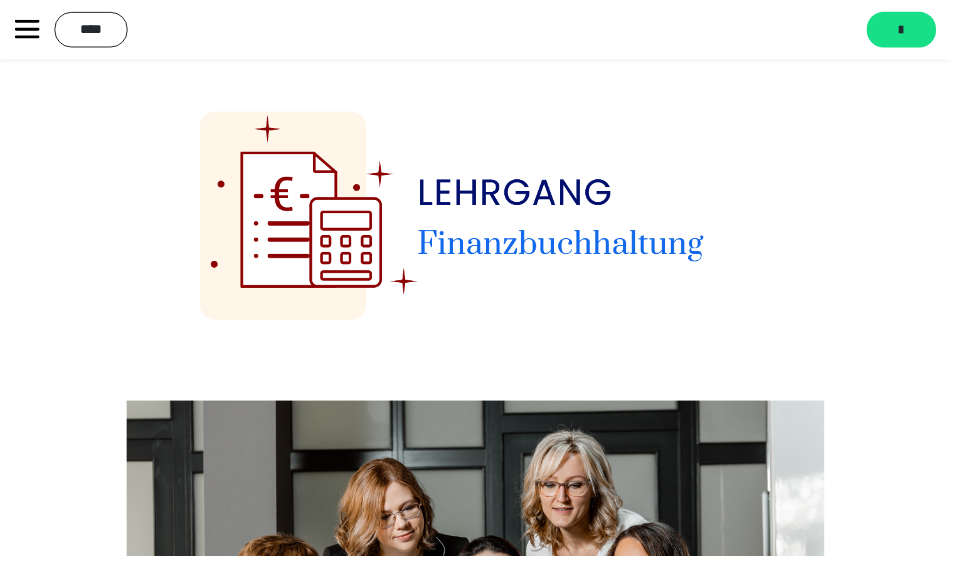click 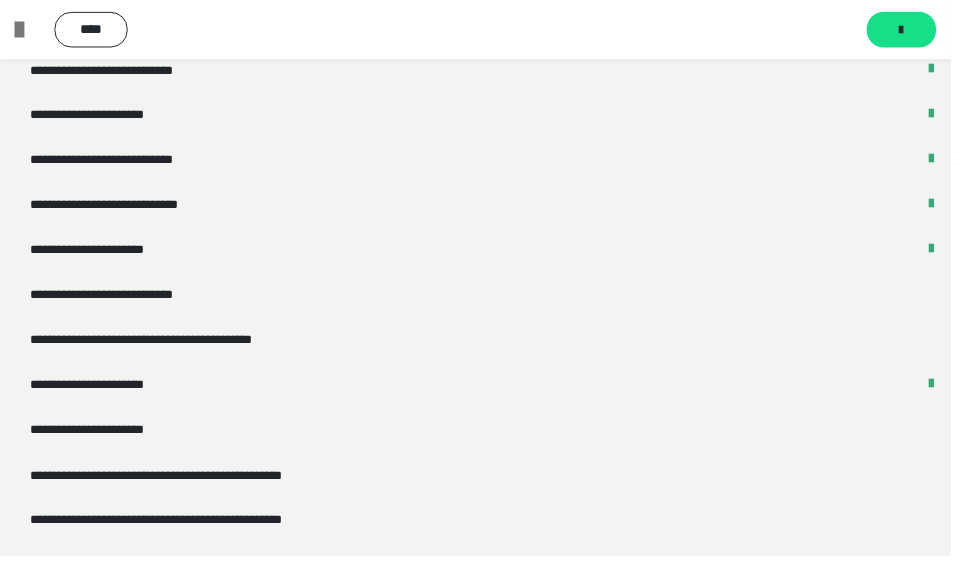 scroll, scrollTop: 3671, scrollLeft: 0, axis: vertical 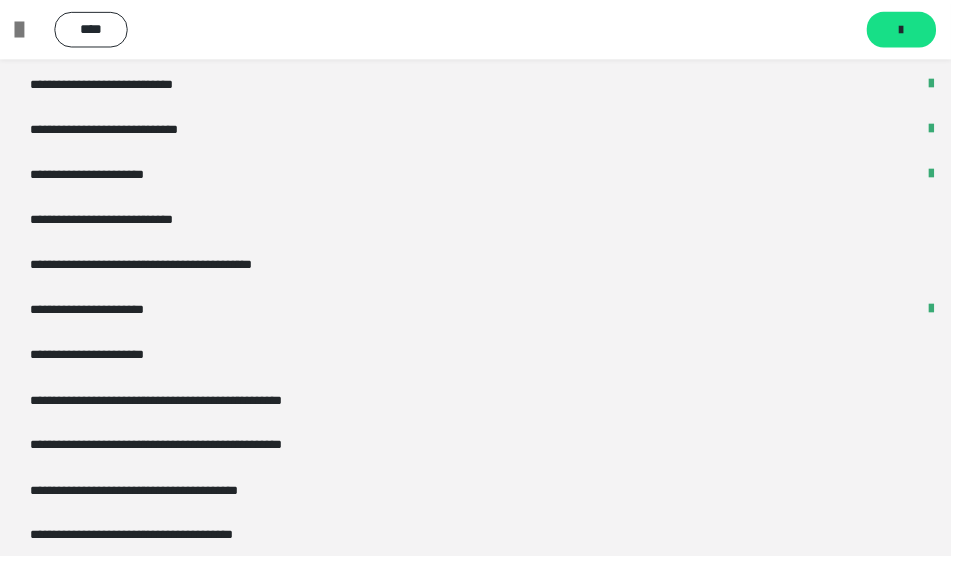 click on "**********" at bounding box center (129, 222) 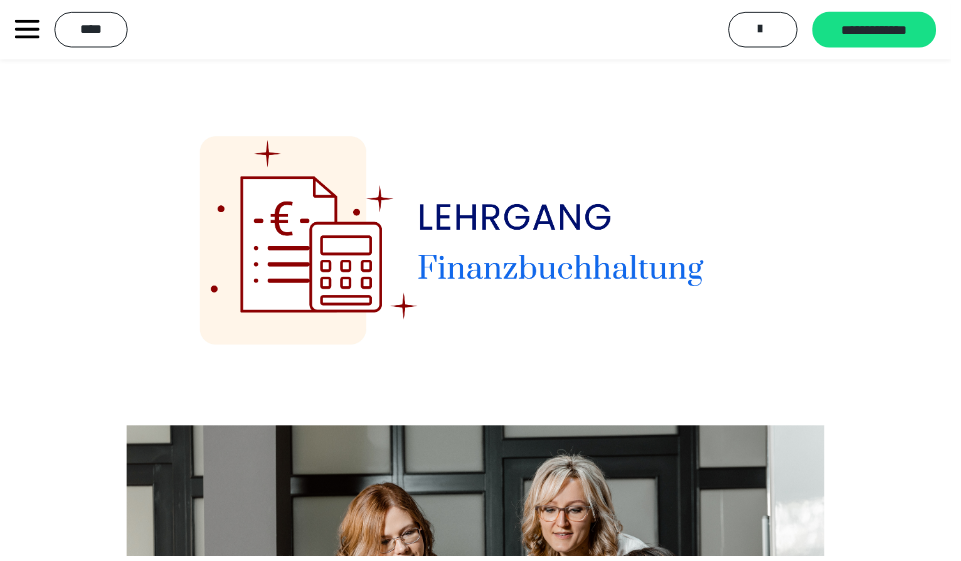 scroll, scrollTop: 0, scrollLeft: 0, axis: both 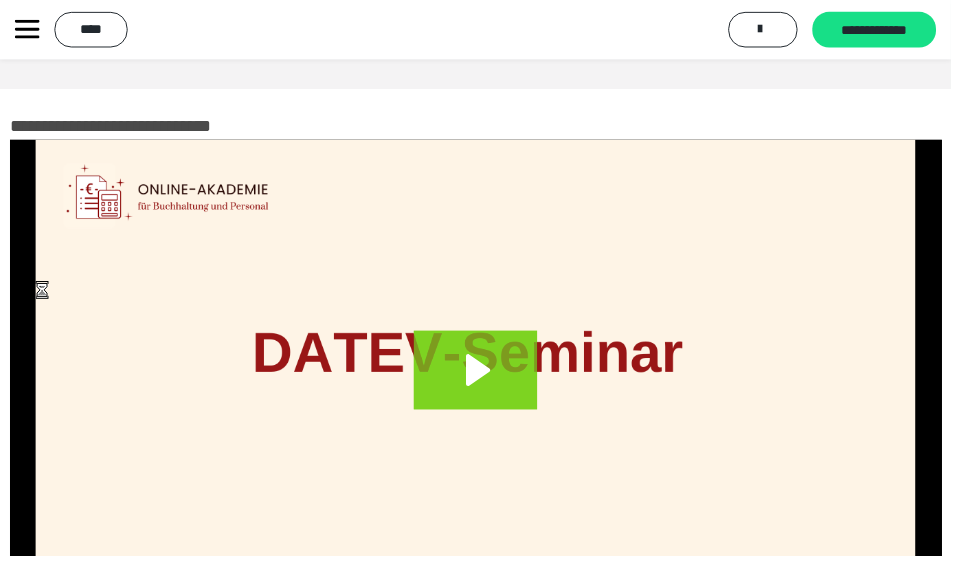 click 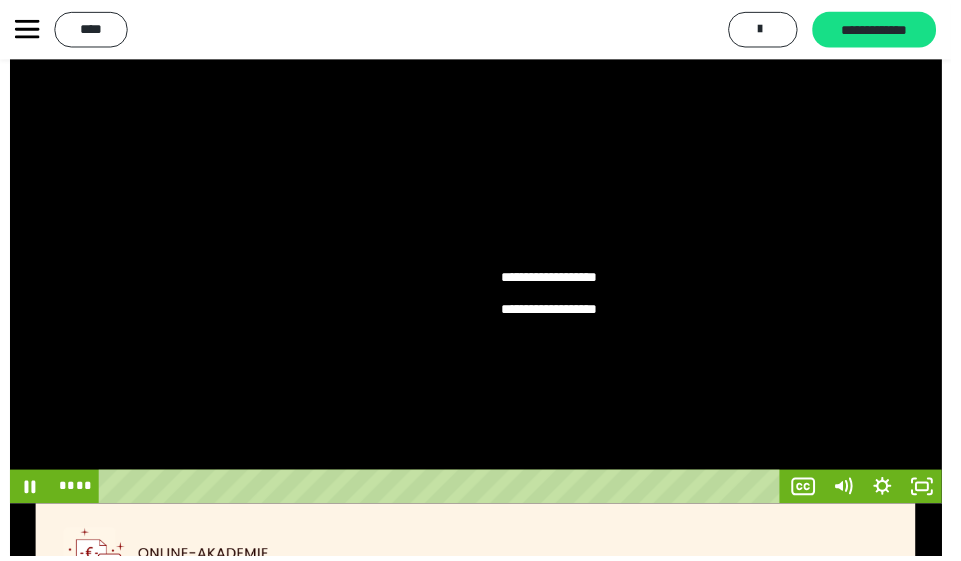 scroll, scrollTop: 135, scrollLeft: 0, axis: vertical 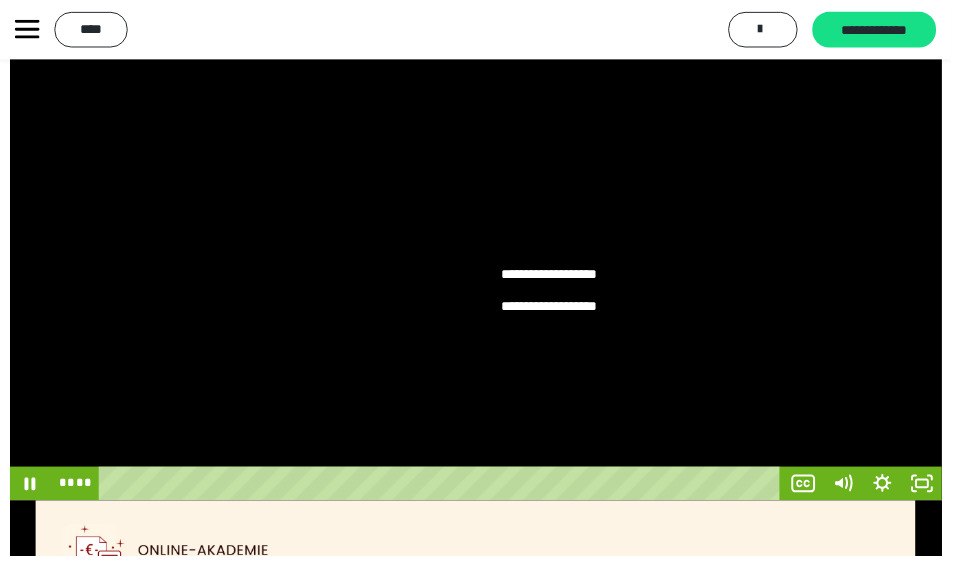 click 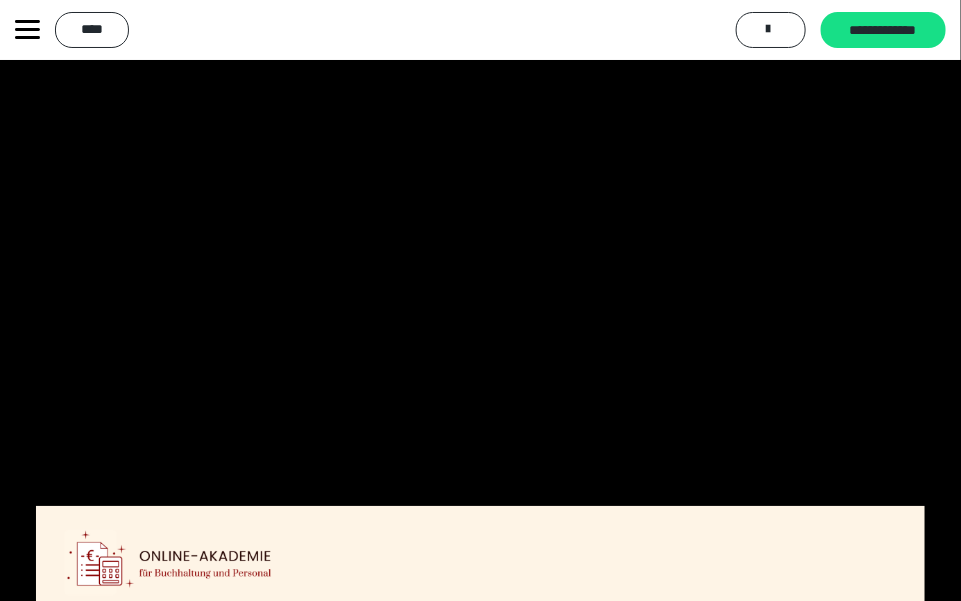 click at bounding box center (480, 300) 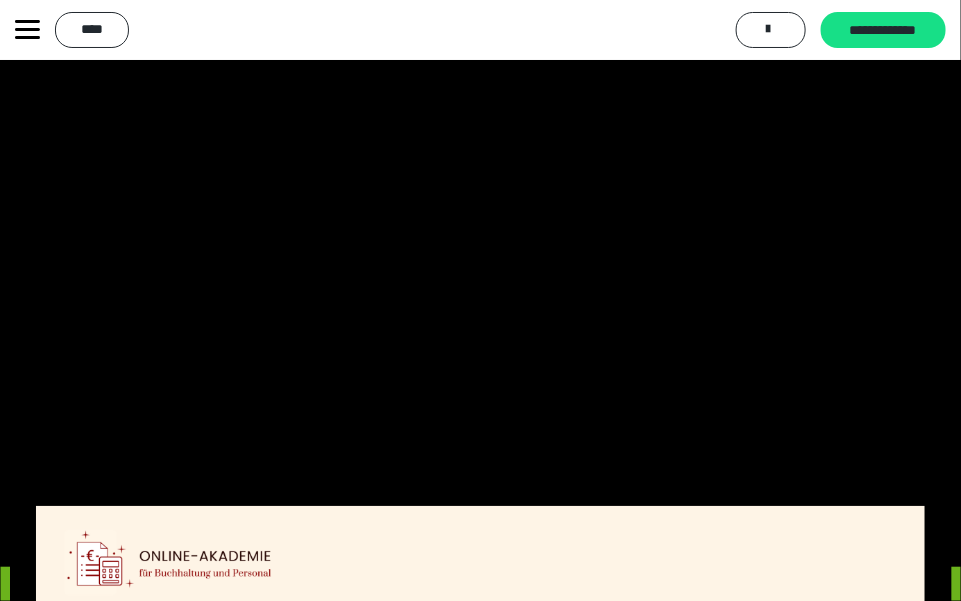 click 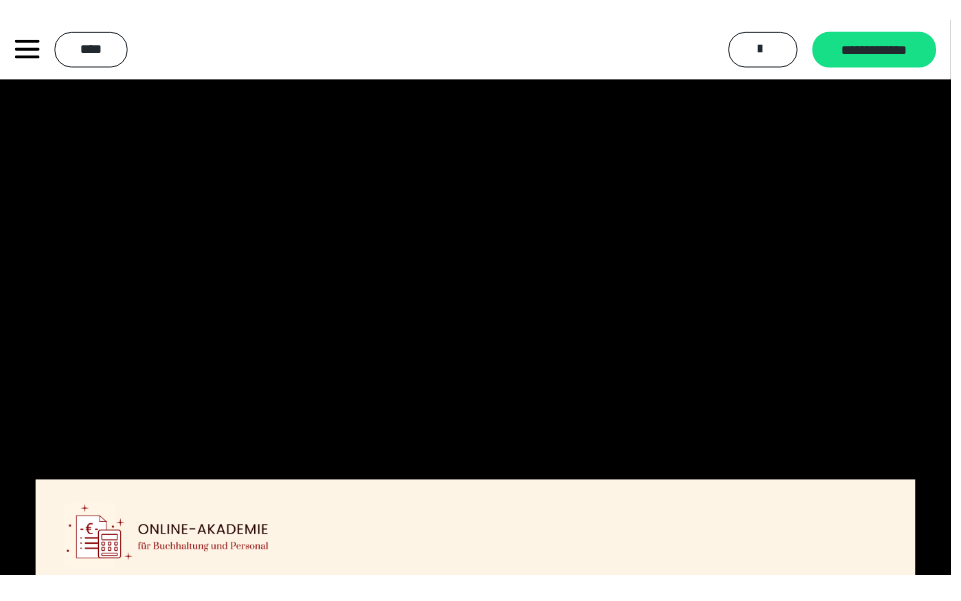 scroll, scrollTop: 90, scrollLeft: 0, axis: vertical 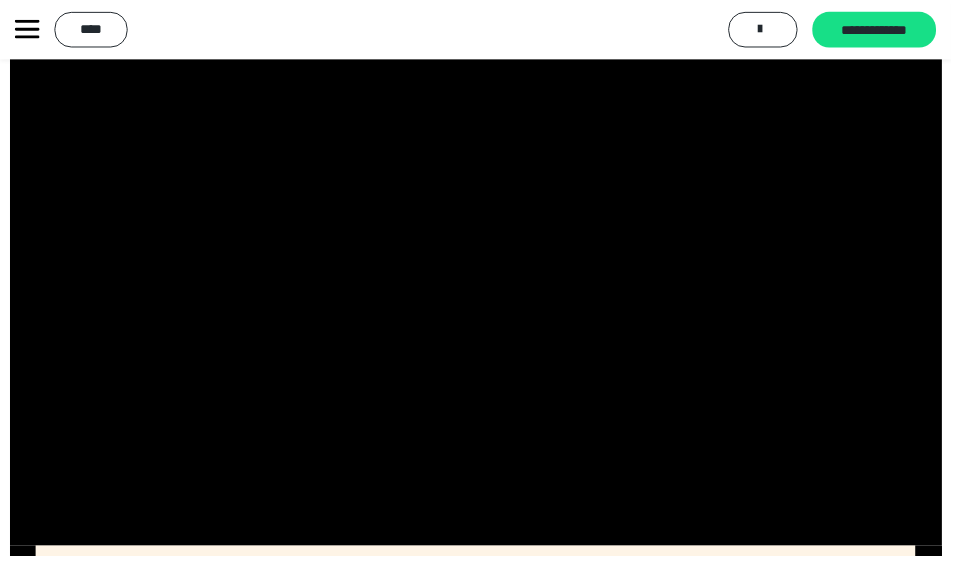 click at bounding box center (481, 301) 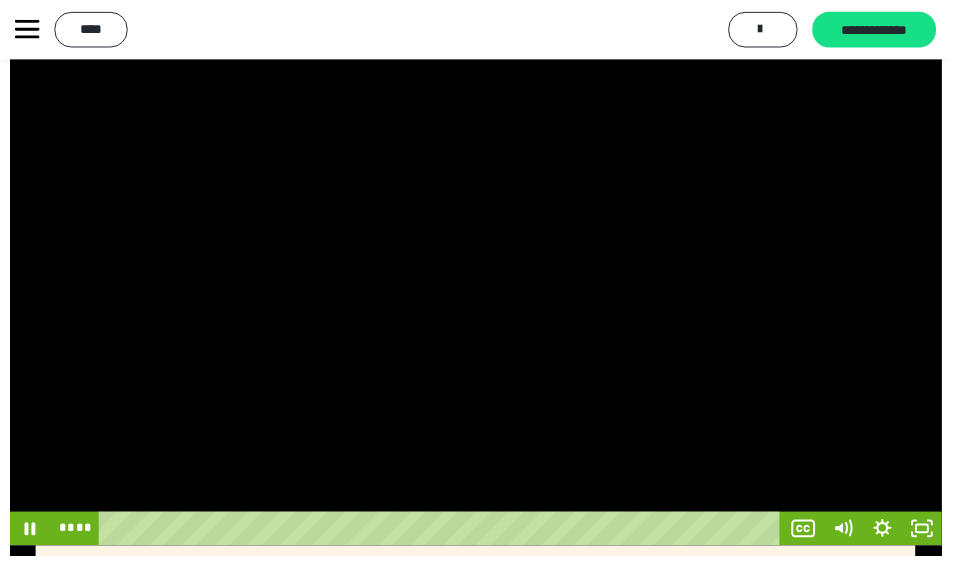 click 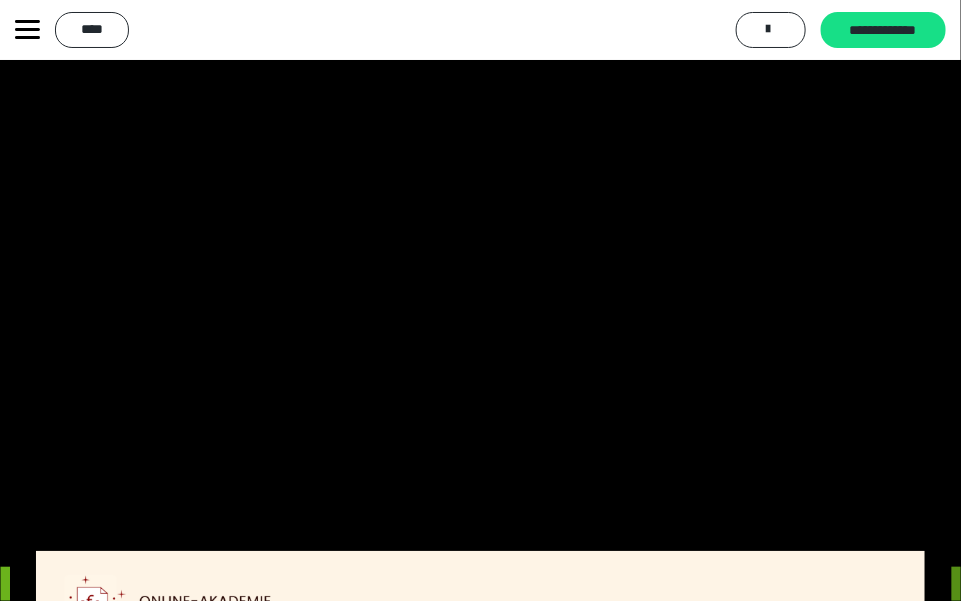 click at bounding box center (480, 300) 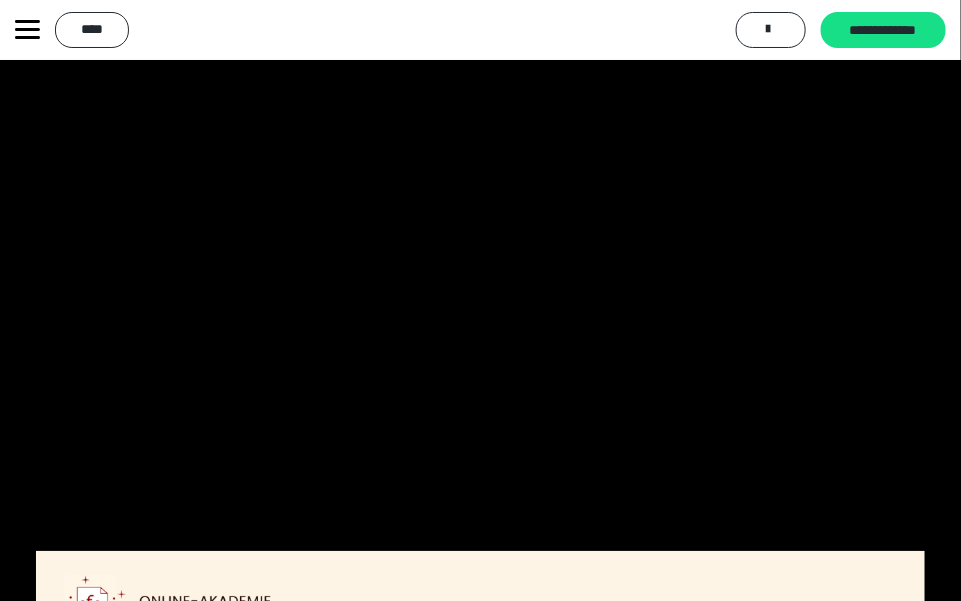 click at bounding box center [480, 300] 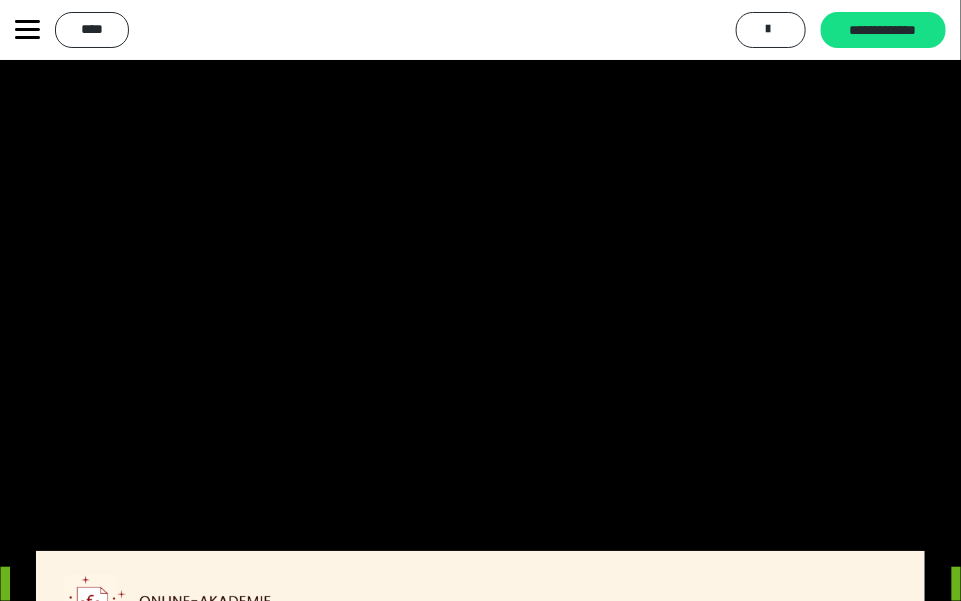 click at bounding box center (480, 300) 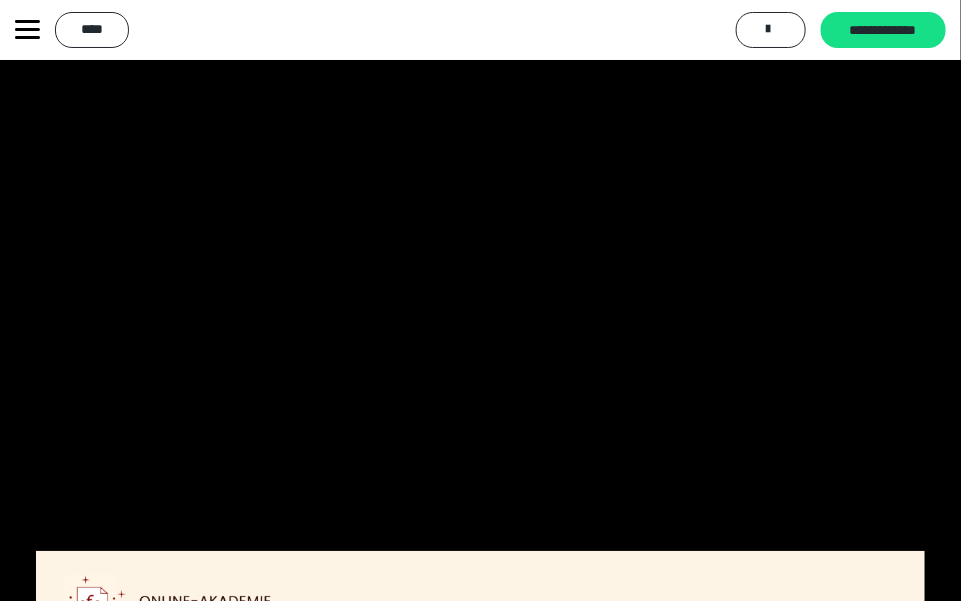 click at bounding box center (480, 300) 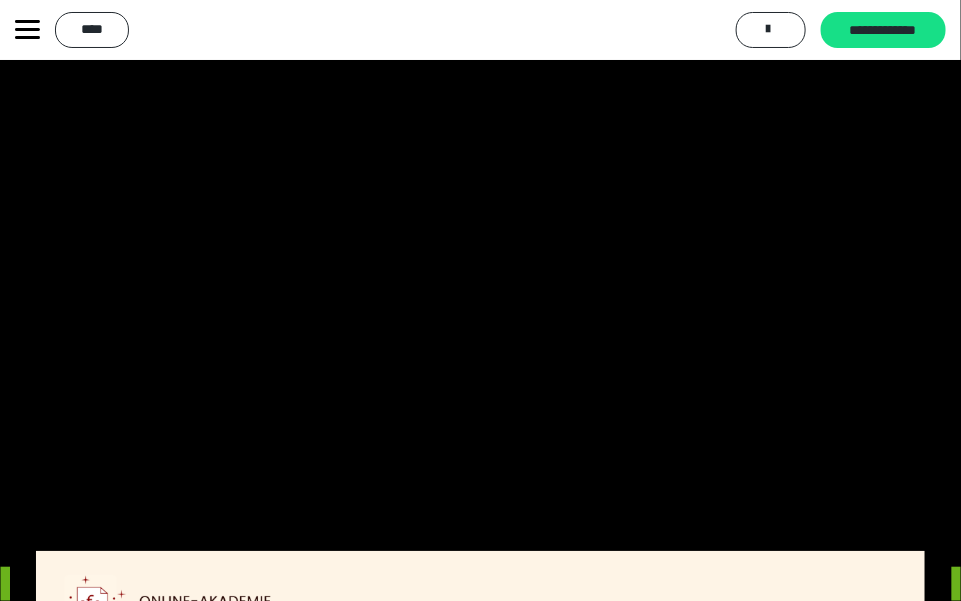 click at bounding box center [480, 300] 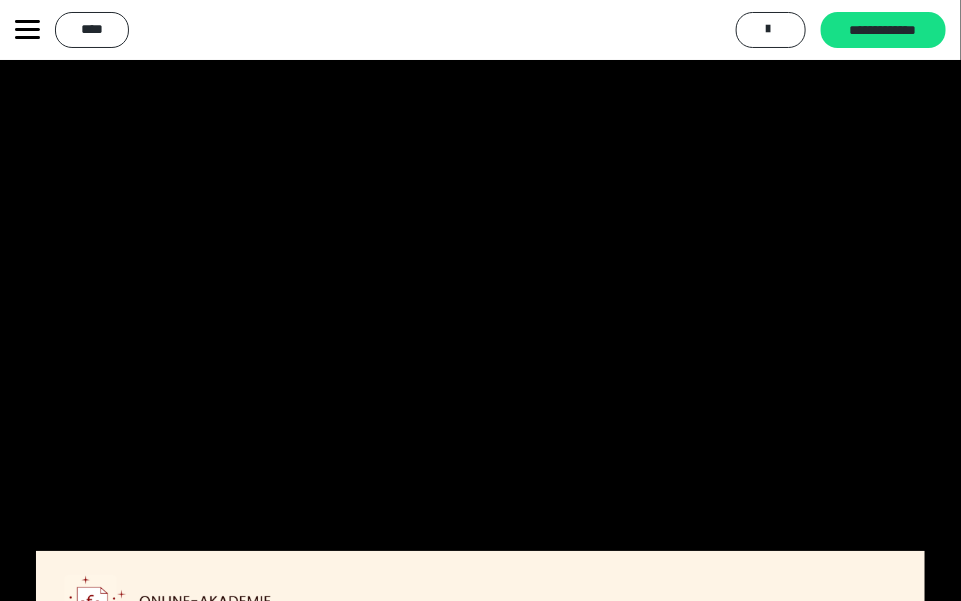 click at bounding box center [480, 300] 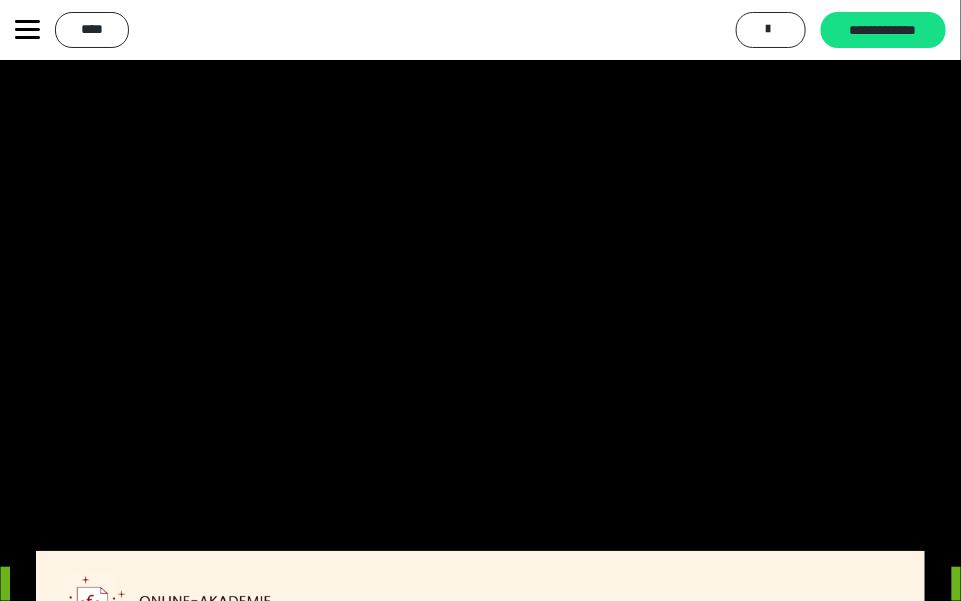click at bounding box center [480, 300] 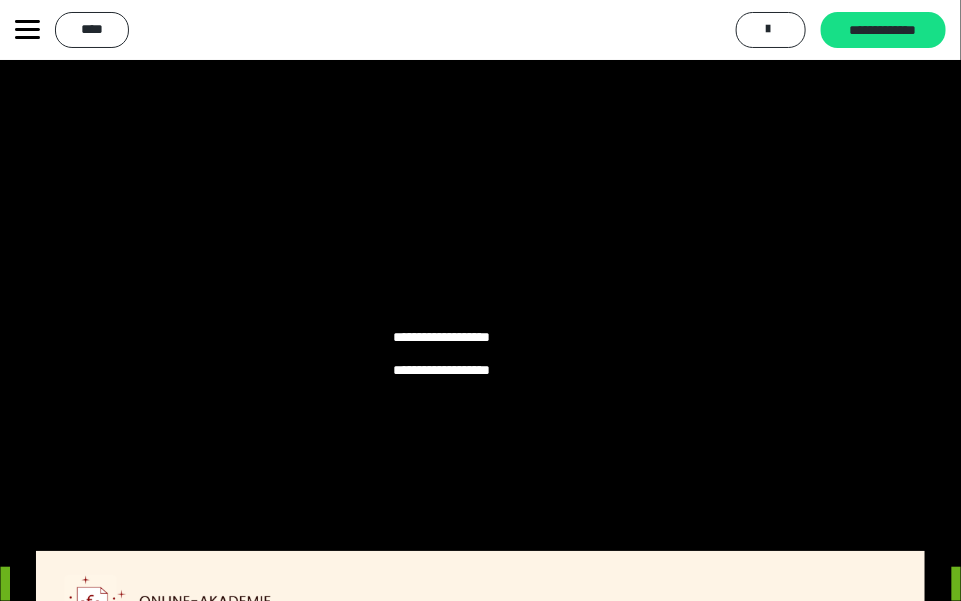 click at bounding box center (480, 300) 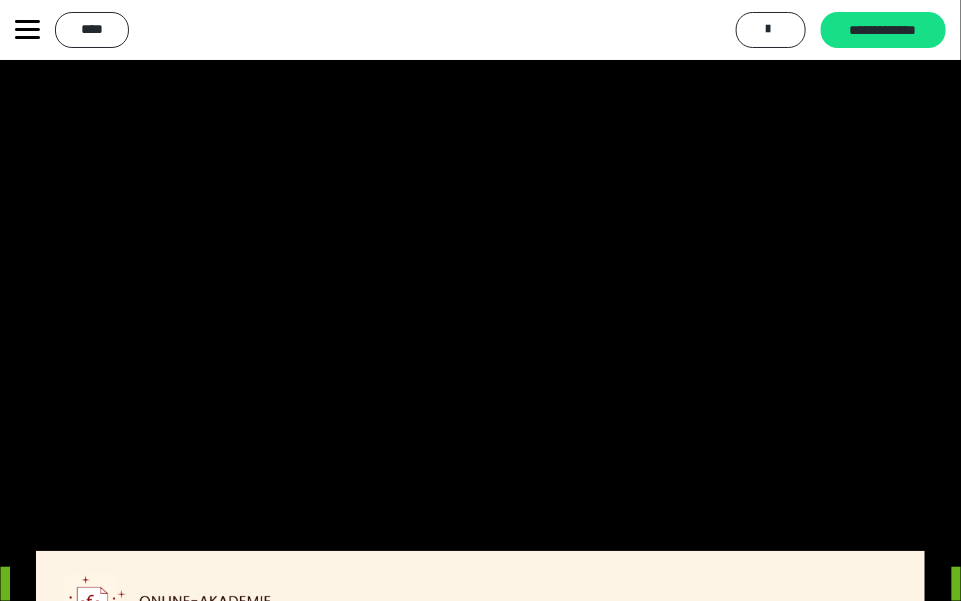 click at bounding box center [480, 300] 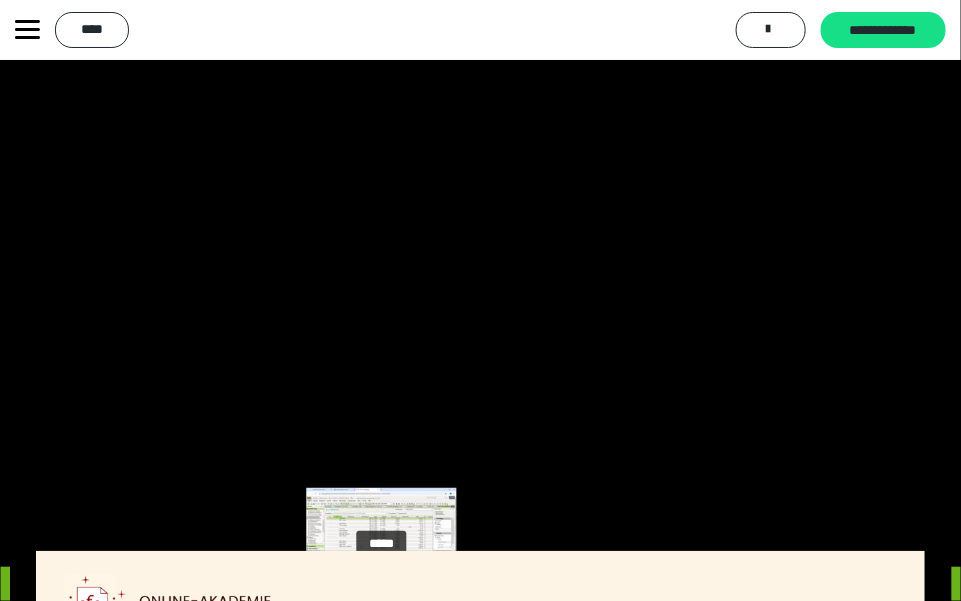 click at bounding box center [480, 300] 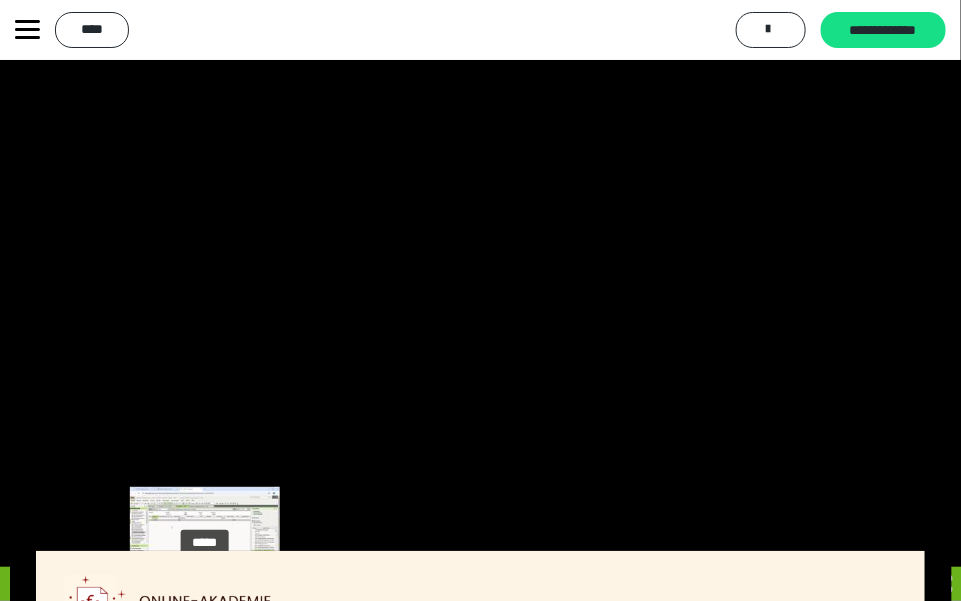 click at bounding box center (481, 300) 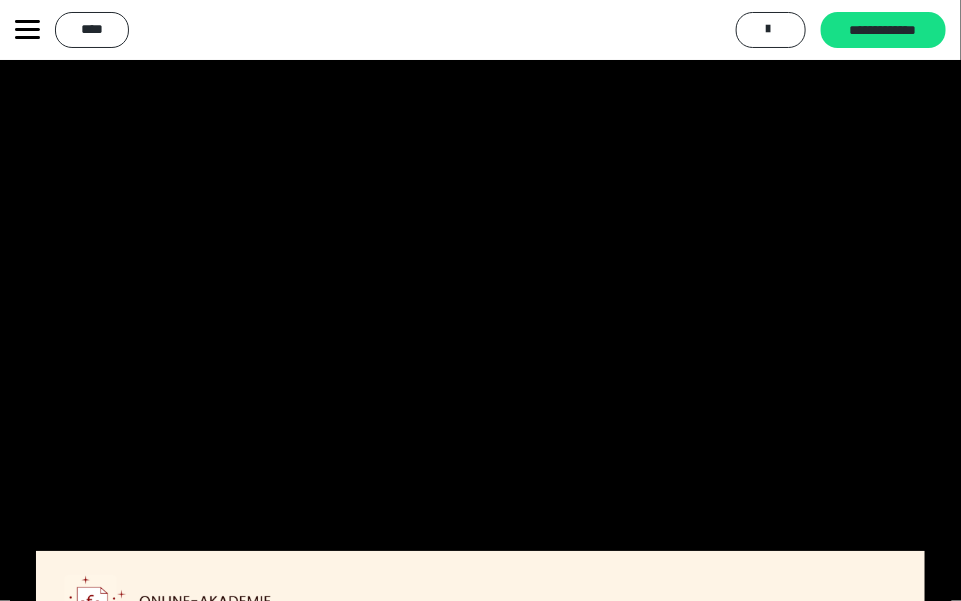 click at bounding box center [481, 300] 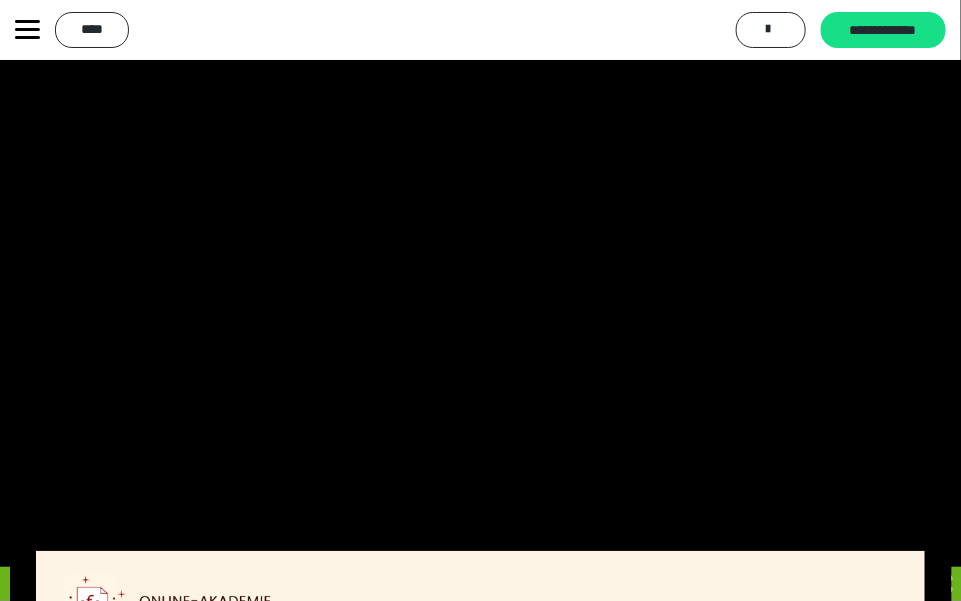click on "*****" at bounding box center (447, 584) 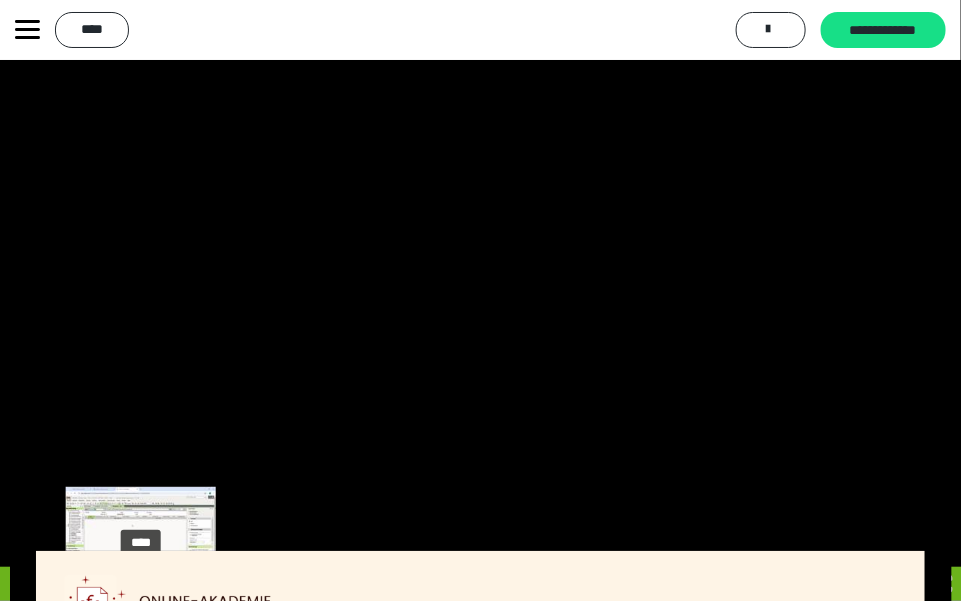 click at bounding box center [481, 300] 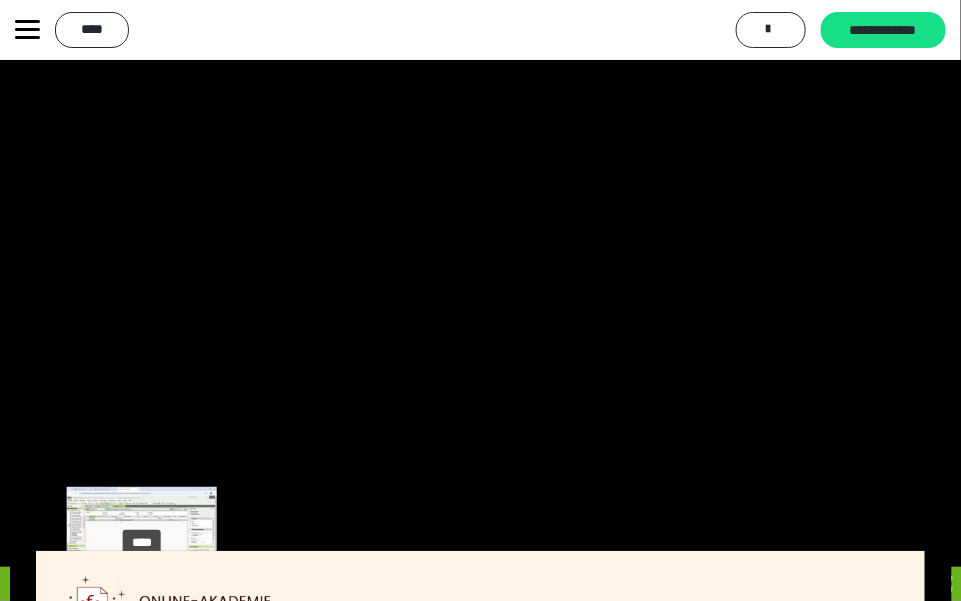 click at bounding box center [481, 300] 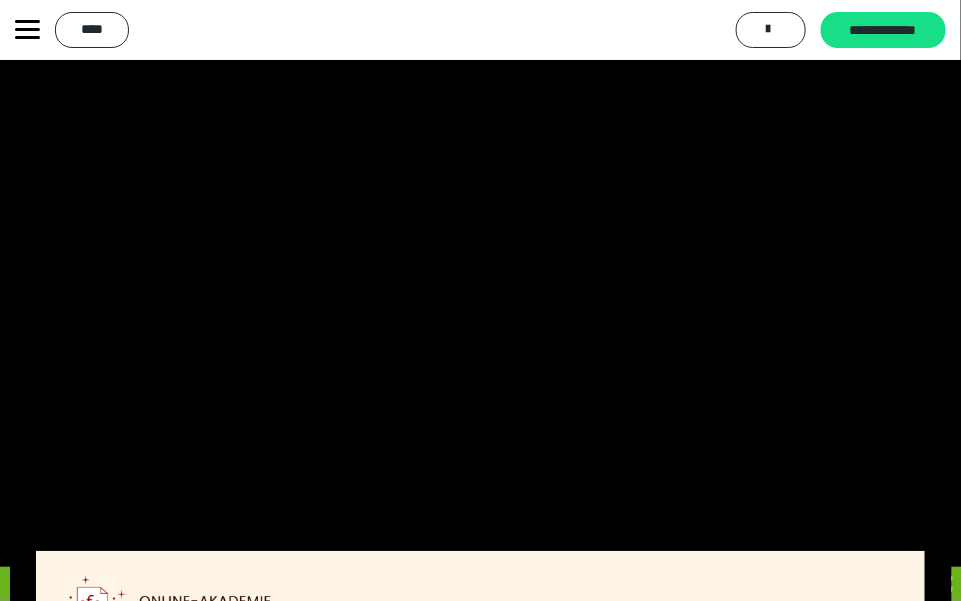 click at bounding box center [481, 300] 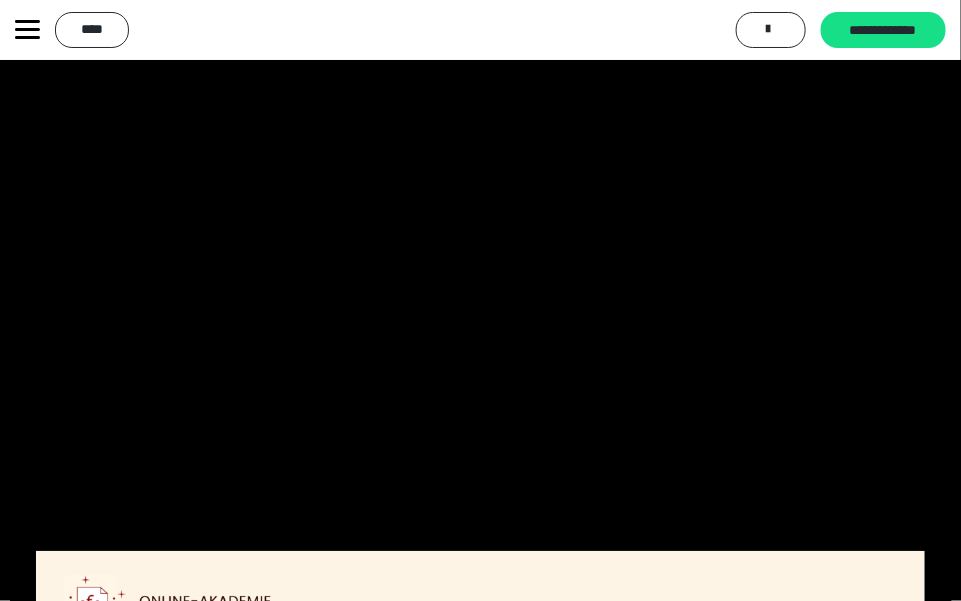 click at bounding box center (481, 300) 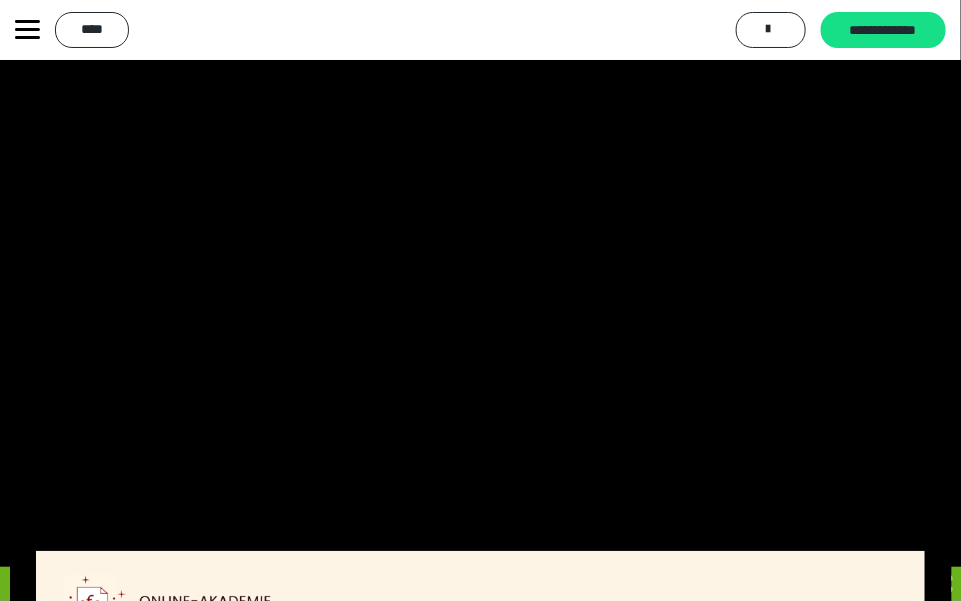 click at bounding box center (481, 300) 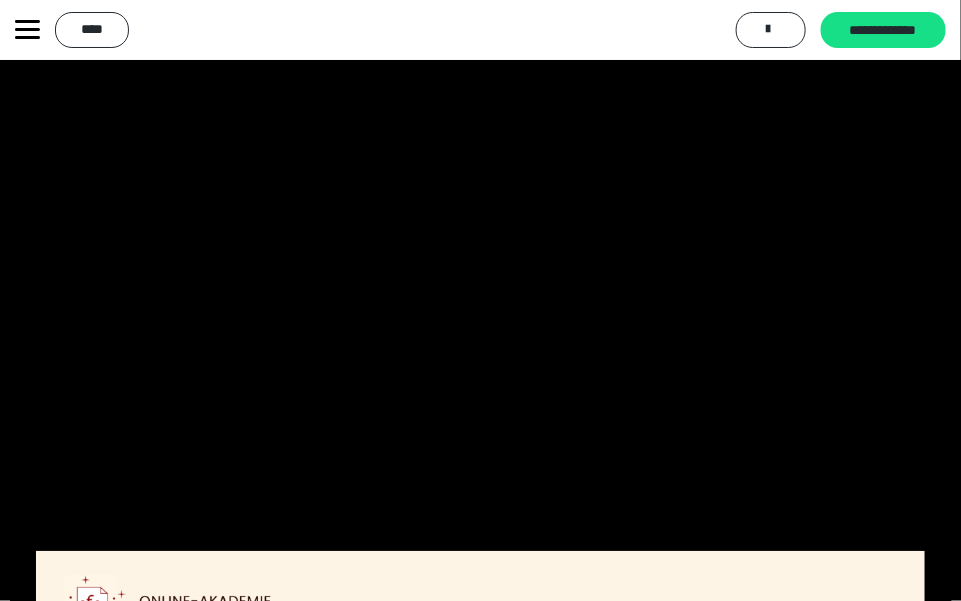 click at bounding box center (481, 300) 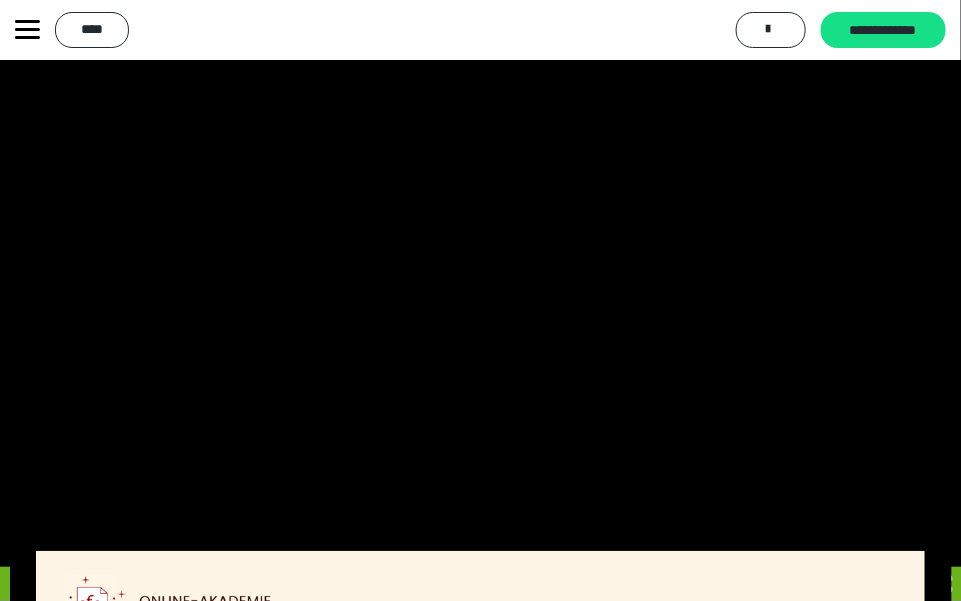 click at bounding box center (481, 300) 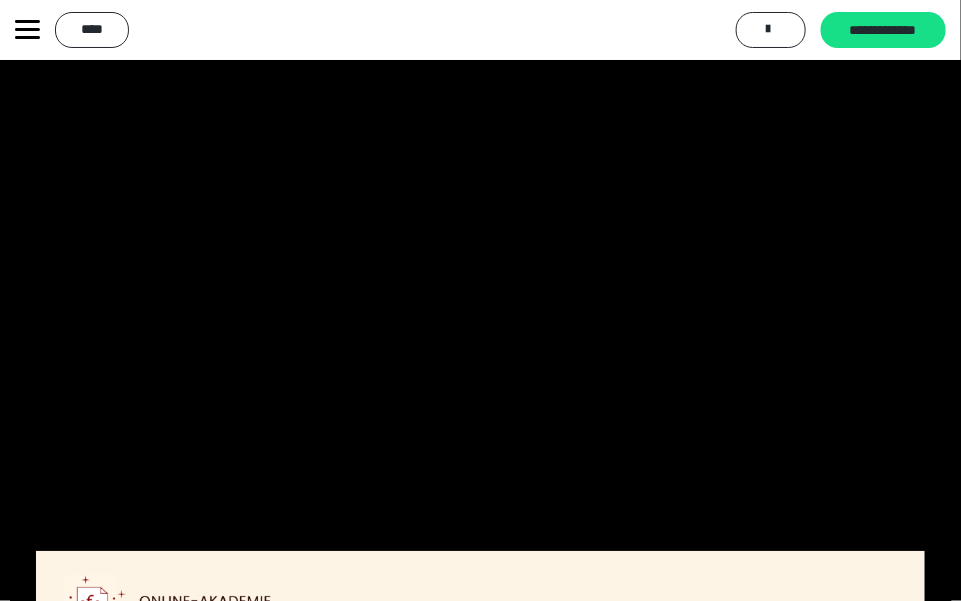 click at bounding box center (481, 300) 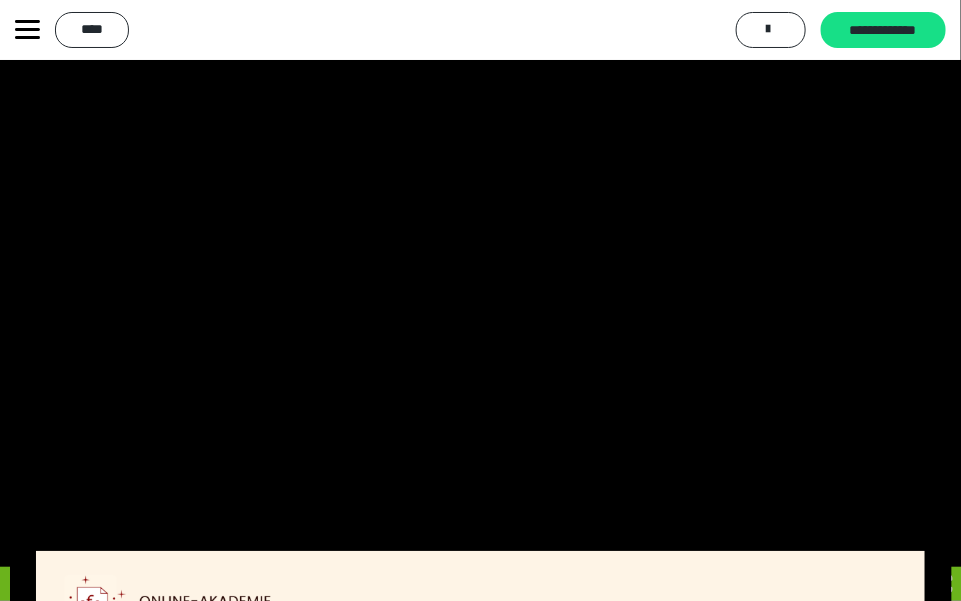 click at bounding box center [481, 300] 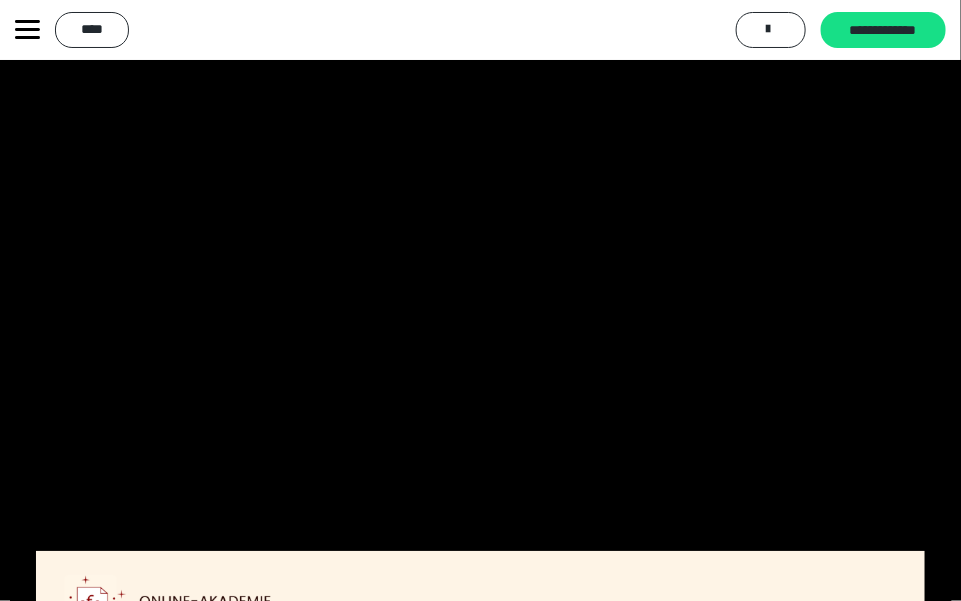 click at bounding box center (481, 300) 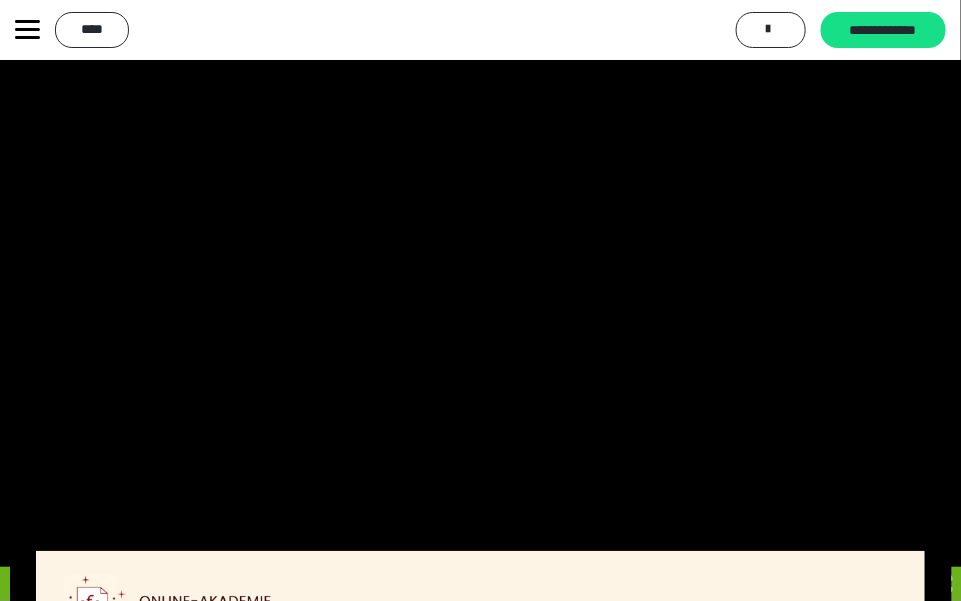 click at bounding box center (481, 300) 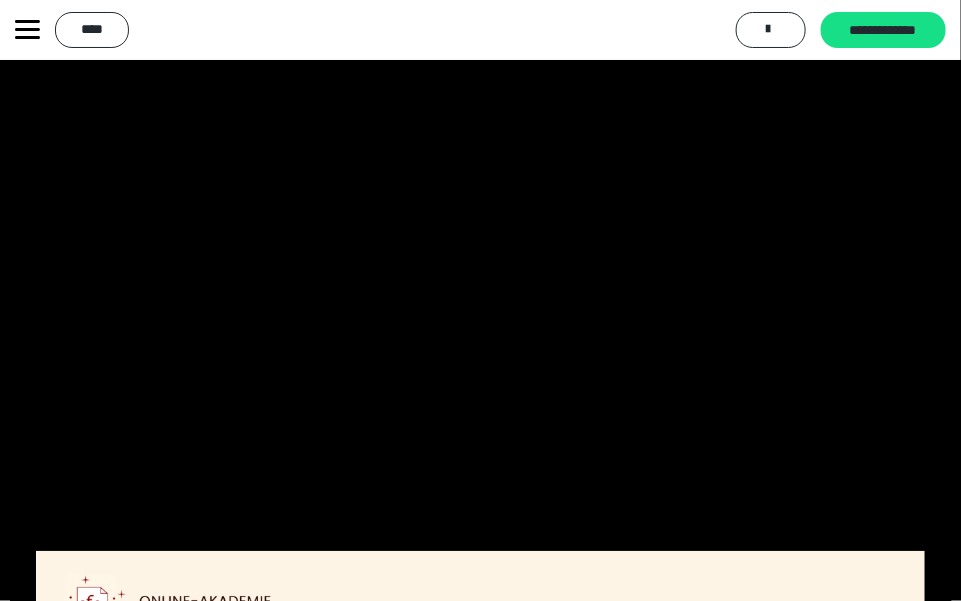 click at bounding box center (481, 300) 